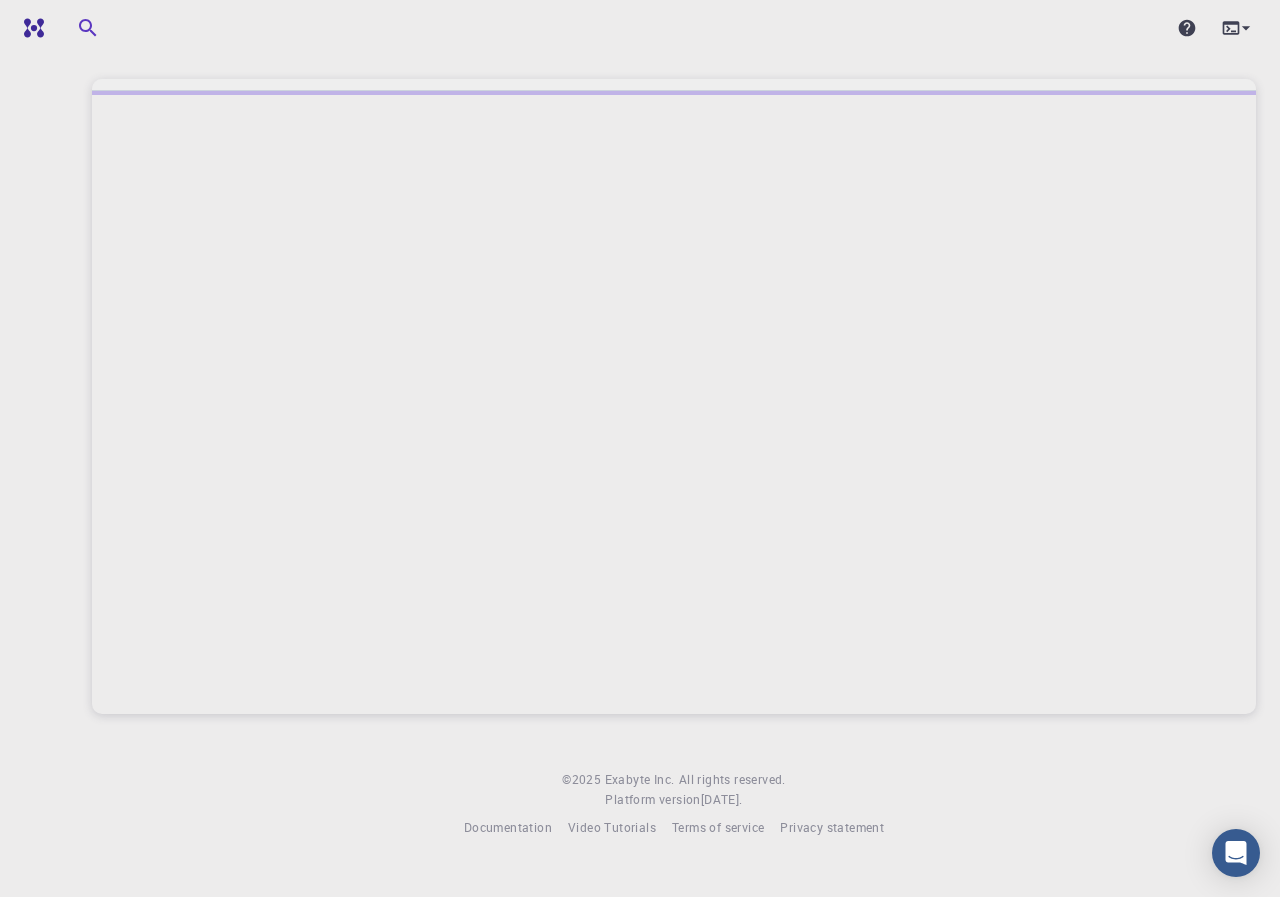 scroll, scrollTop: 0, scrollLeft: 0, axis: both 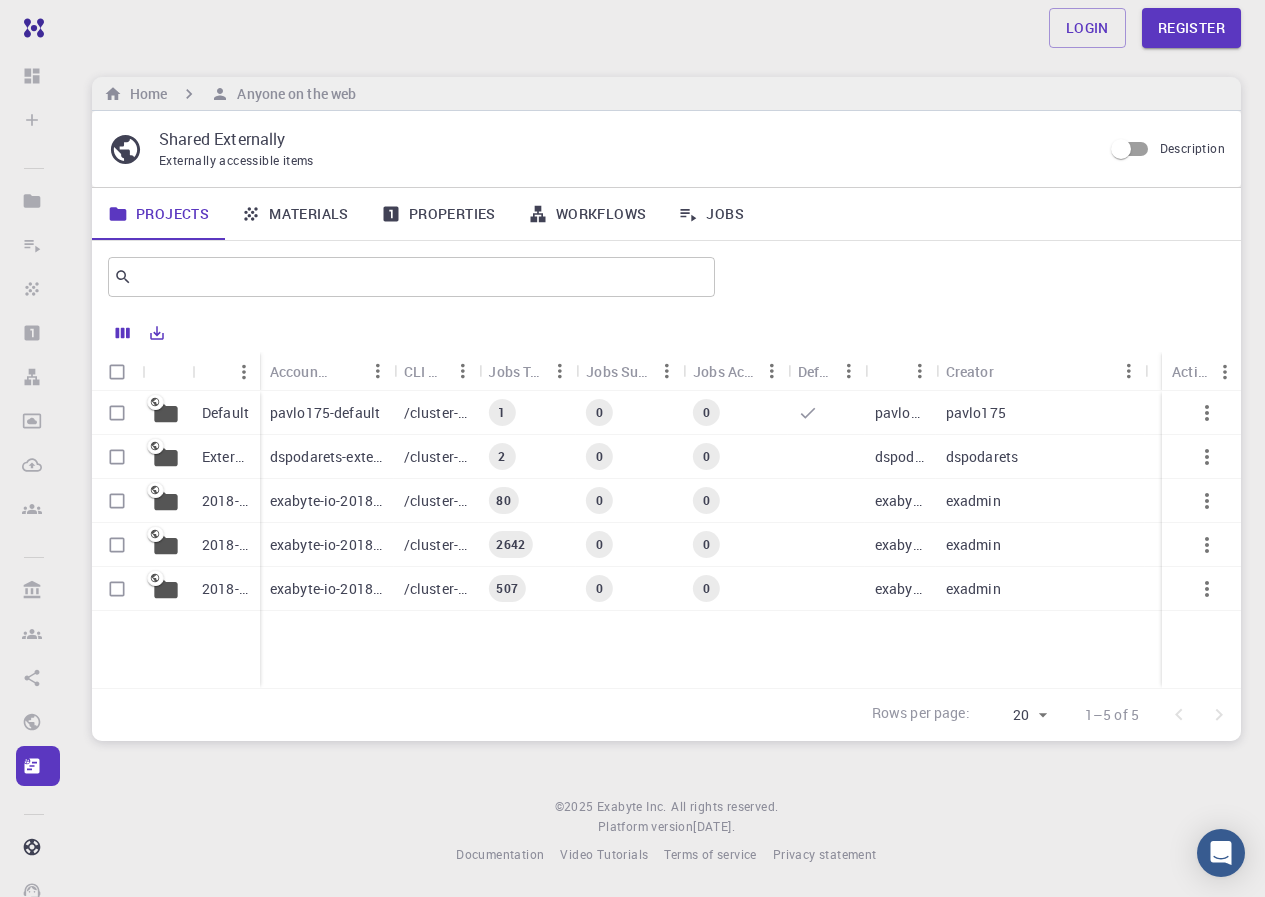 click on "Materials" at bounding box center (295, 214) 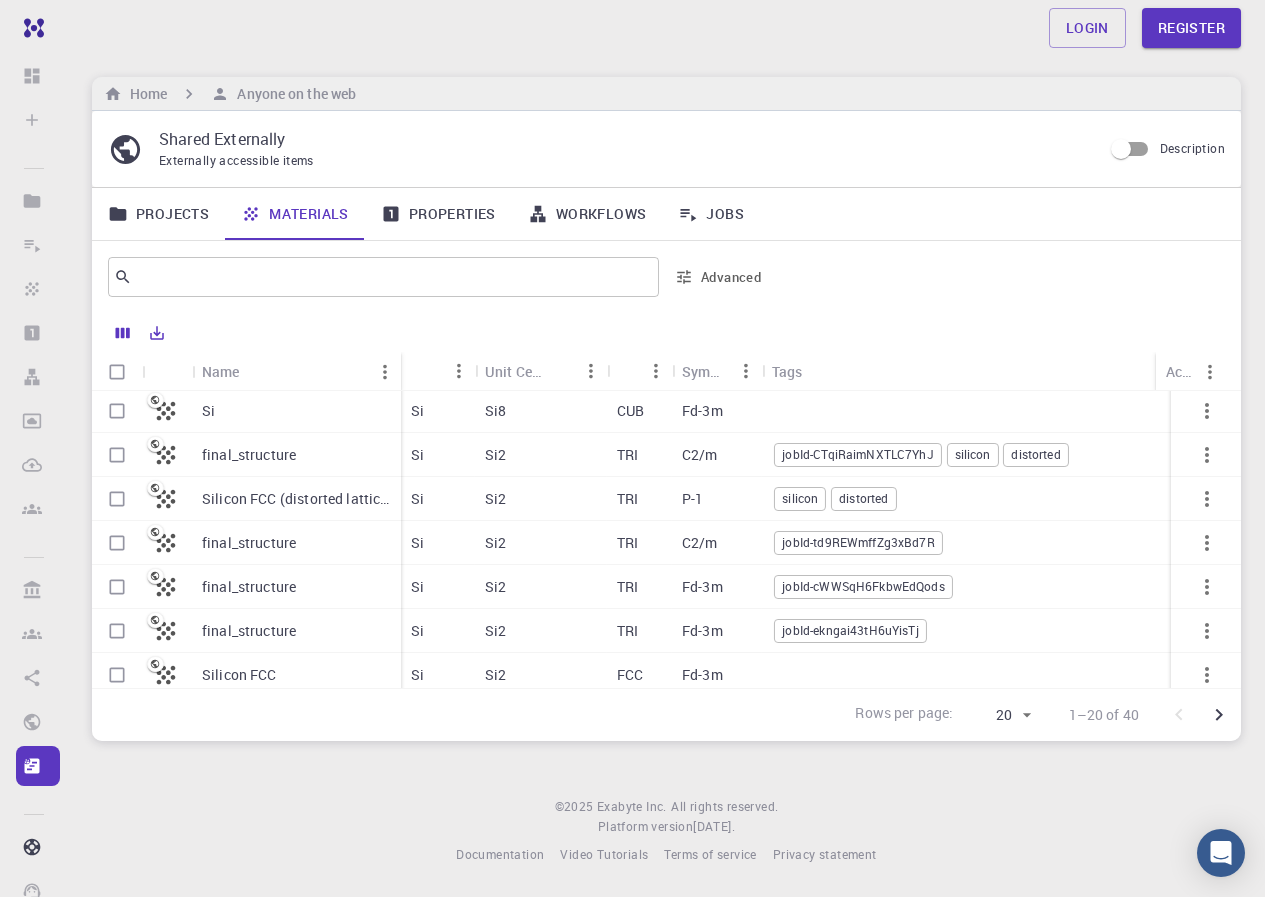 scroll, scrollTop: 0, scrollLeft: 0, axis: both 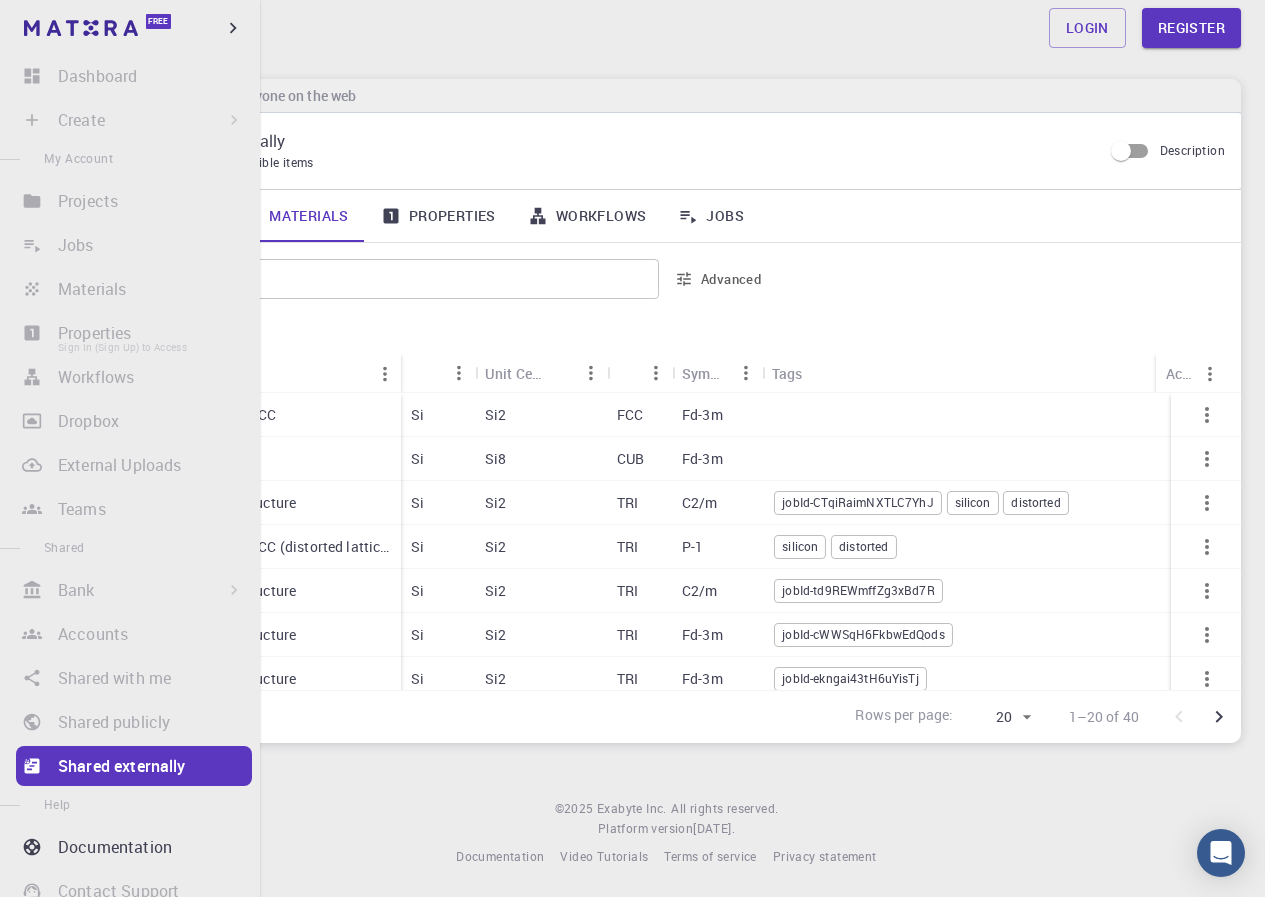 click on "Properties Sign In (Sign Up) to Access" at bounding box center [130, 333] 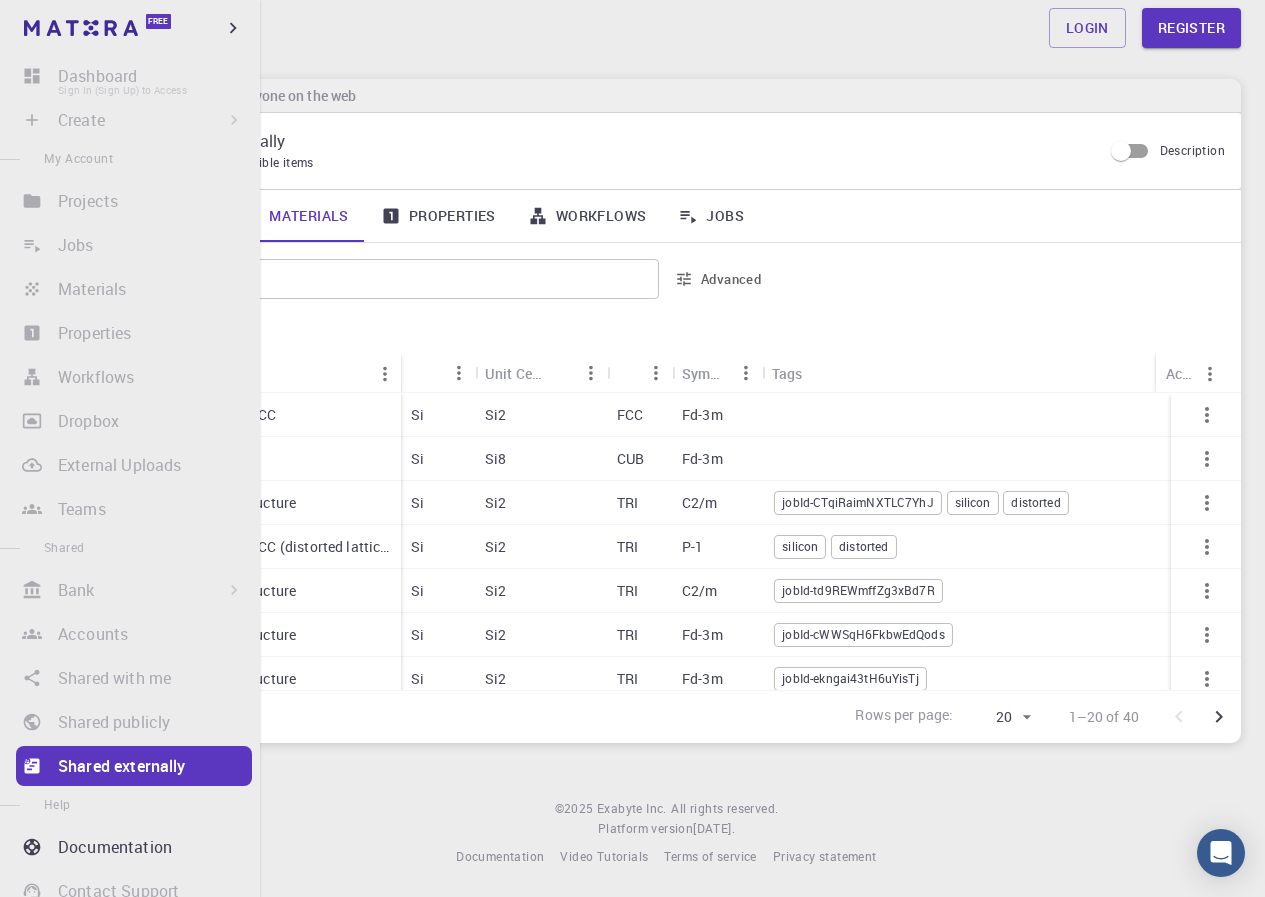 click on "Dashboard Sign In (Sign Up) to Access" at bounding box center [130, 76] 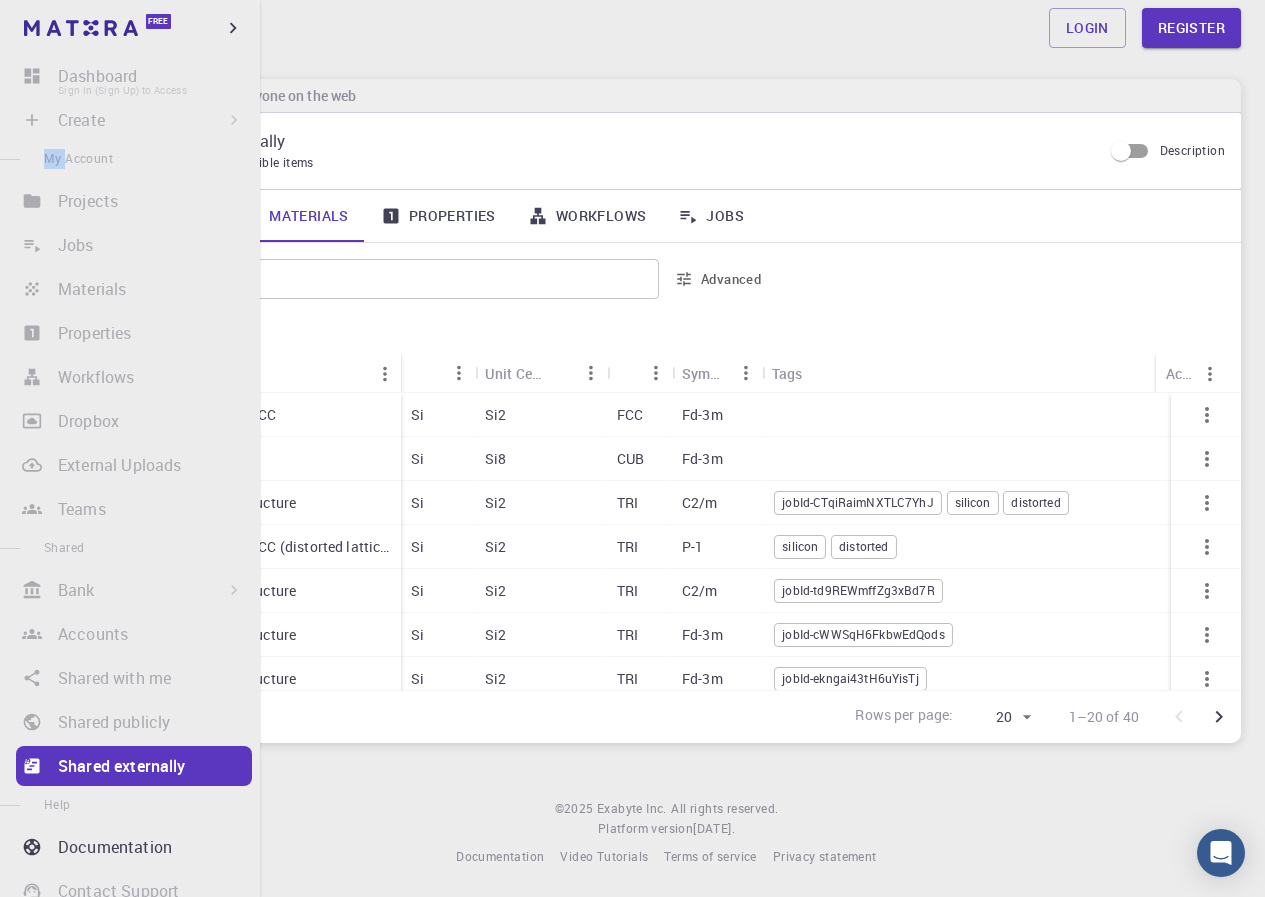 click on "Dashboard Sign In (Sign Up) to Access" at bounding box center (130, 76) 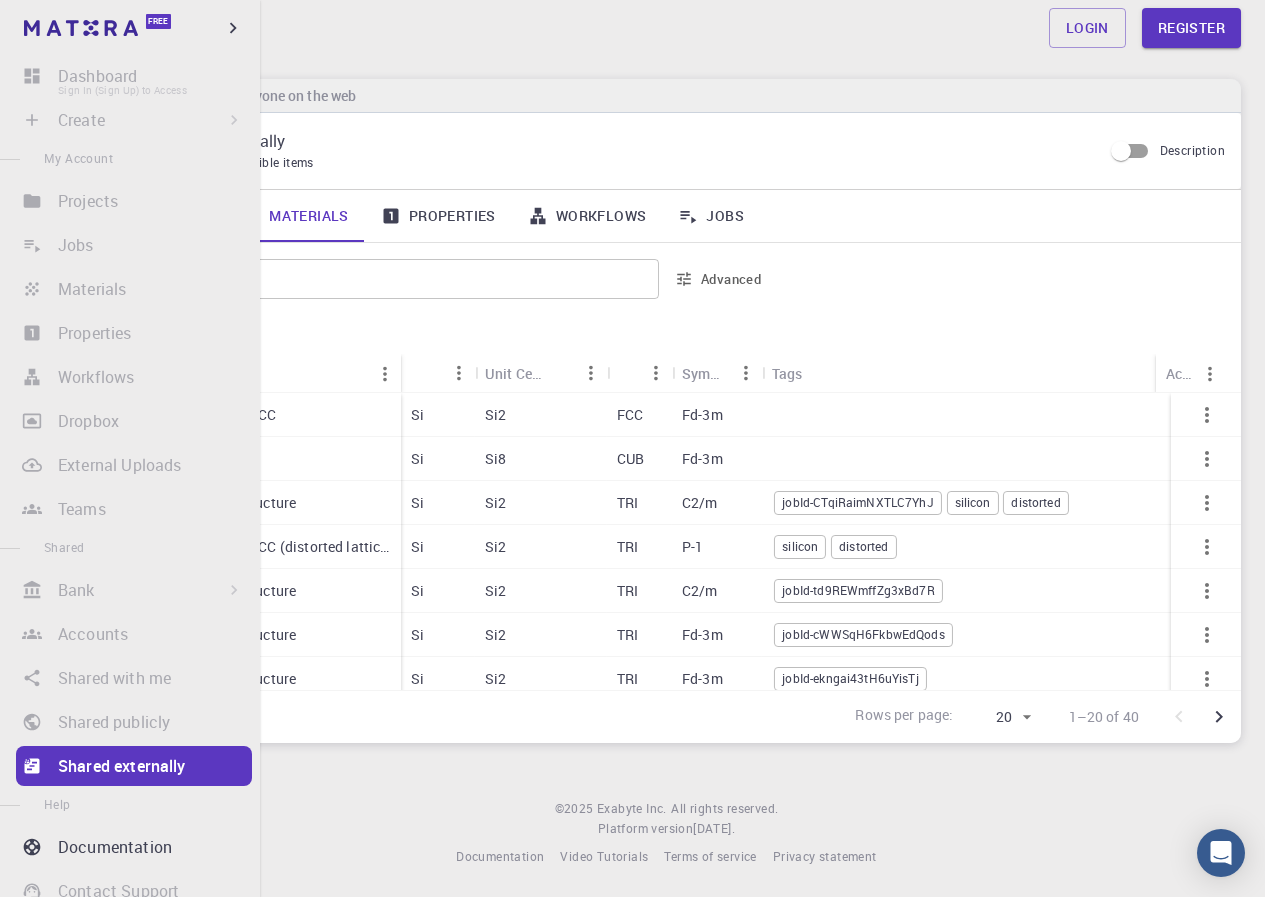 click on "Dashboard Sign In (Sign Up) to Access" at bounding box center (130, 76) 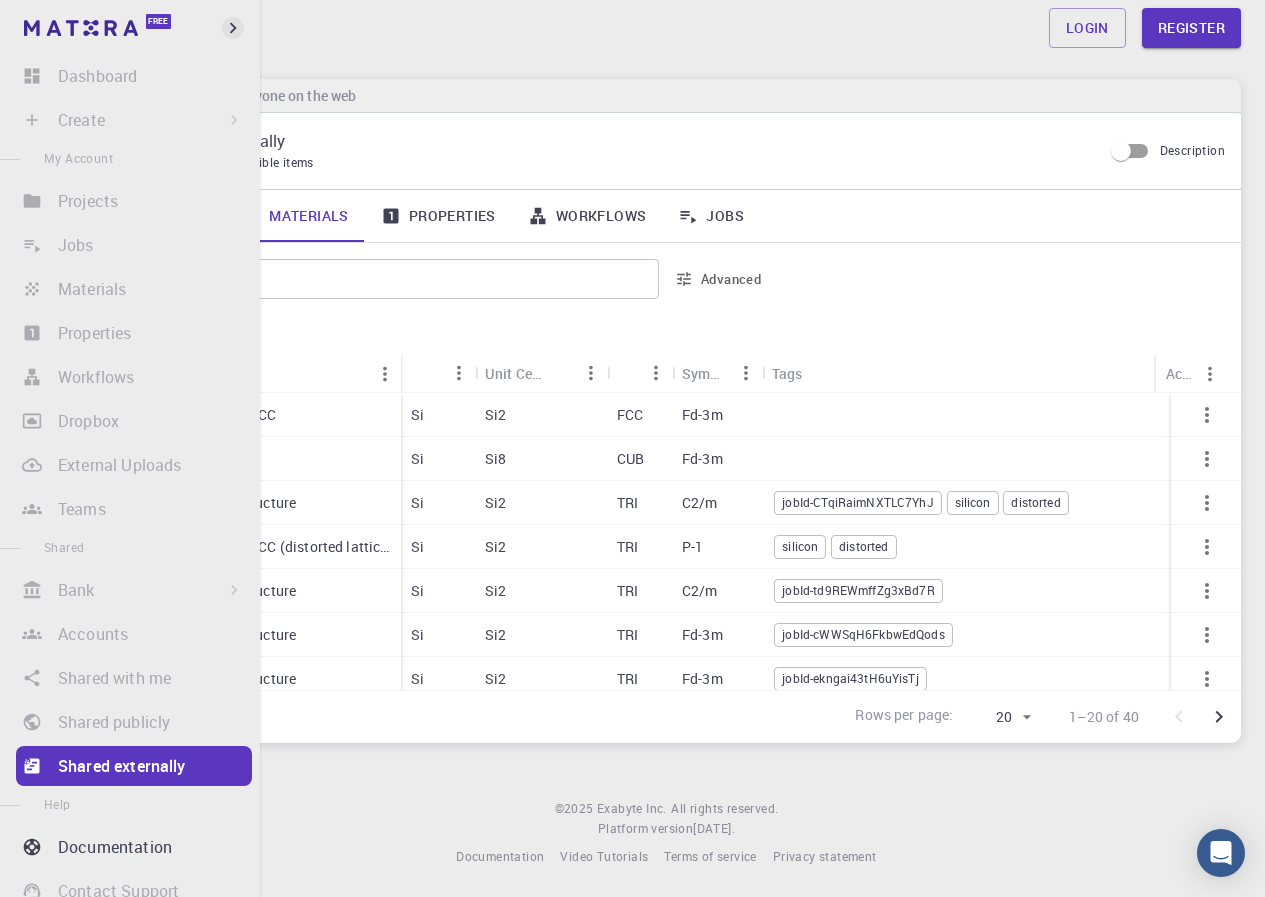 click 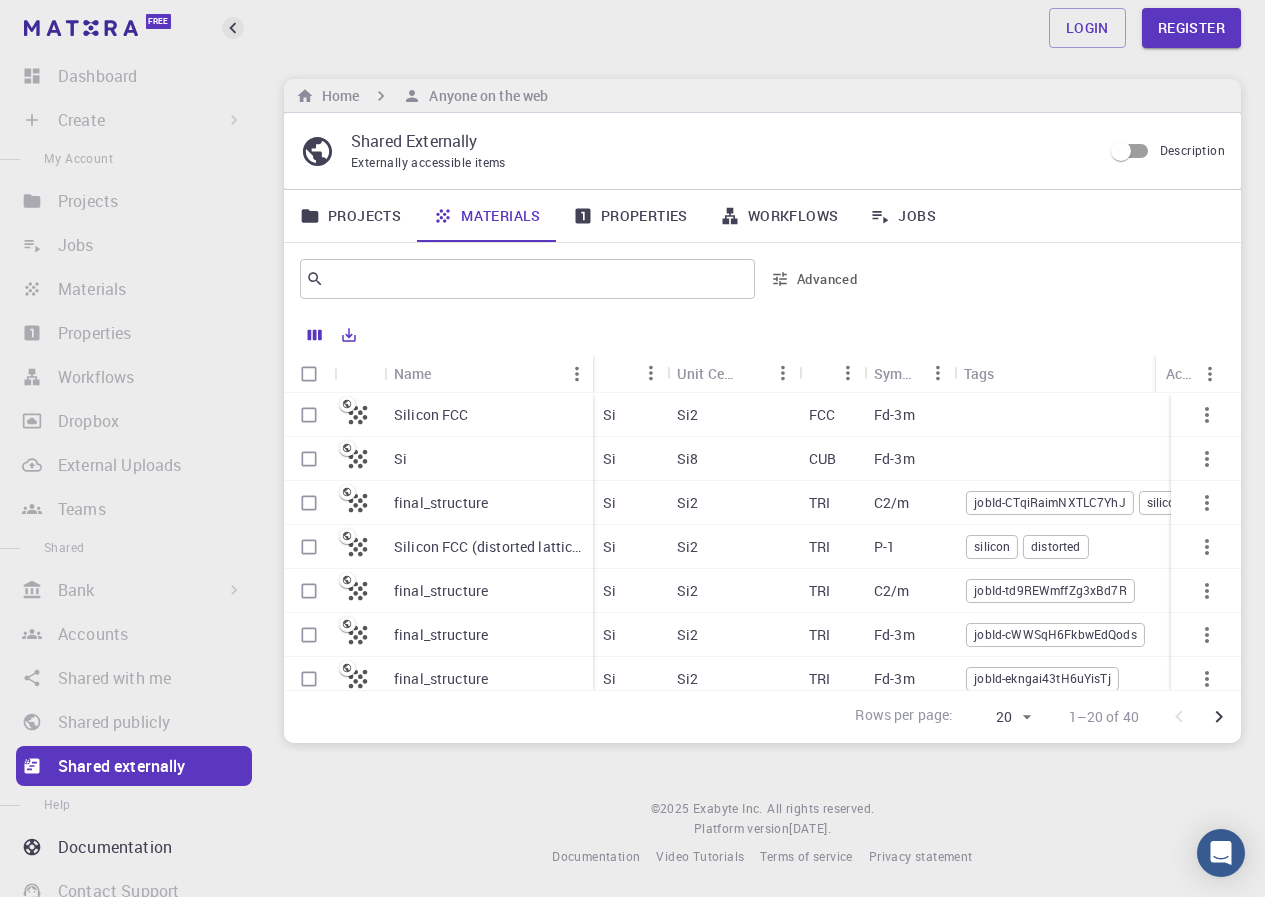 click 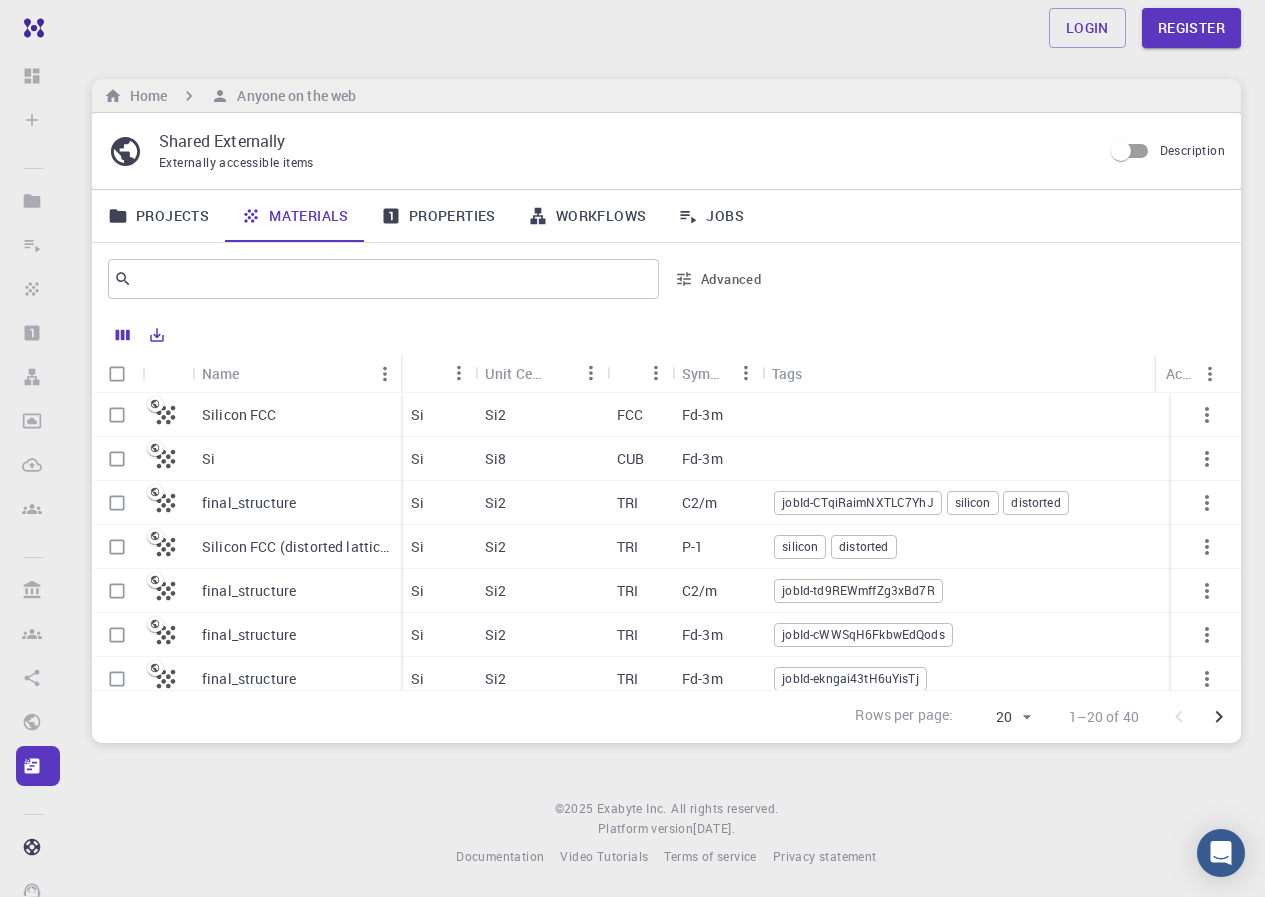 click on "Login Register" at bounding box center [666, 28] 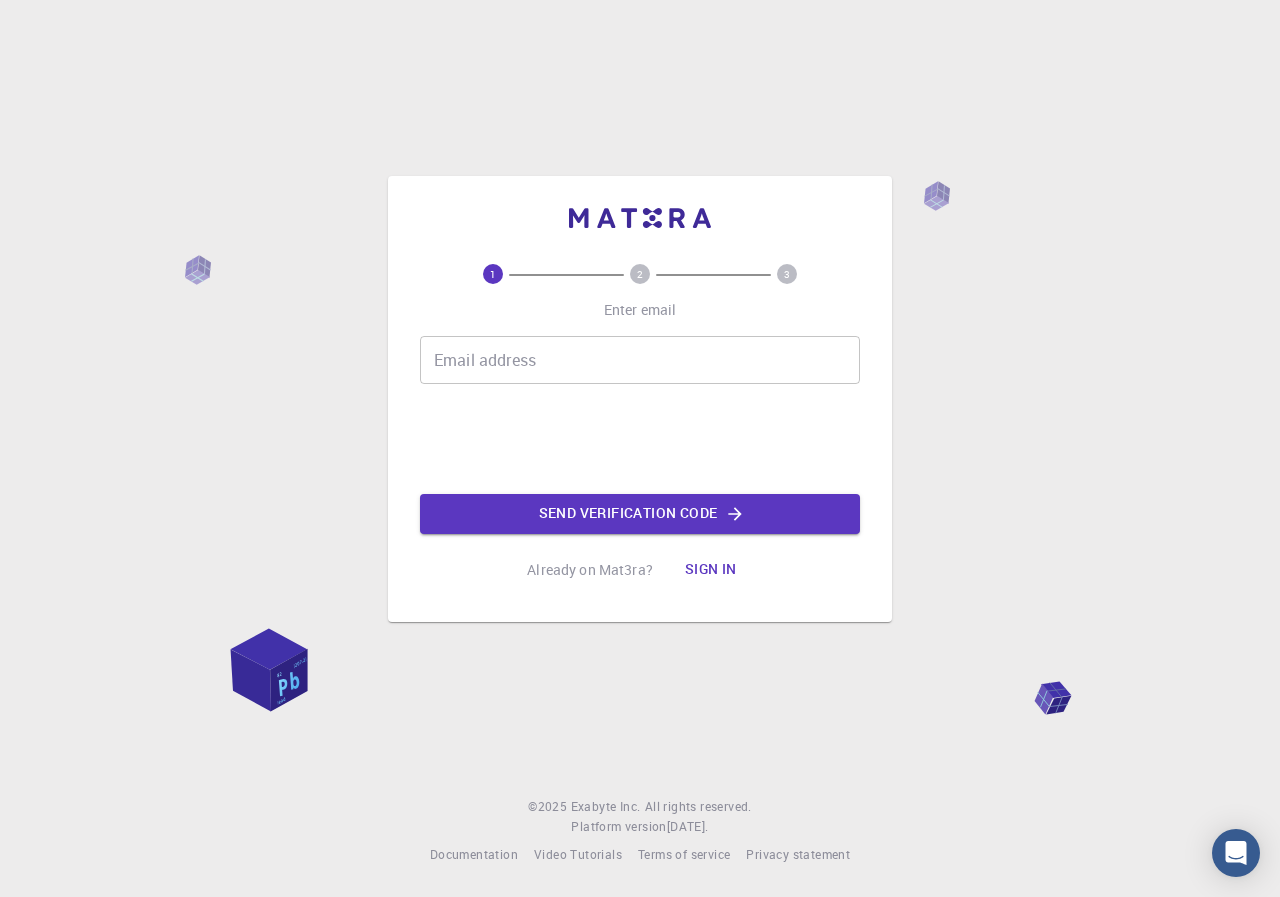 scroll, scrollTop: 0, scrollLeft: 0, axis: both 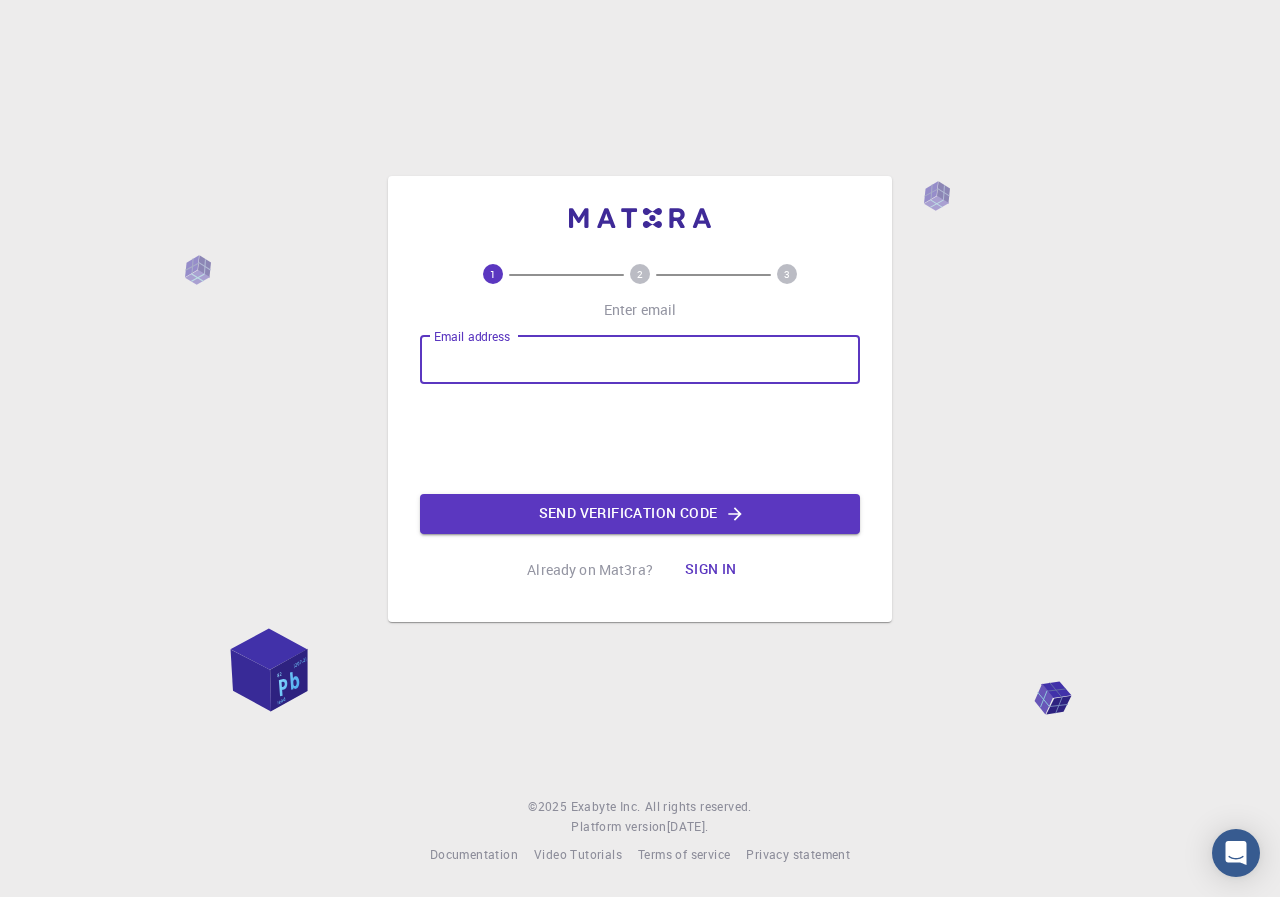 type on "[EMAIL_ADDRESS][DOMAIN_NAME]" 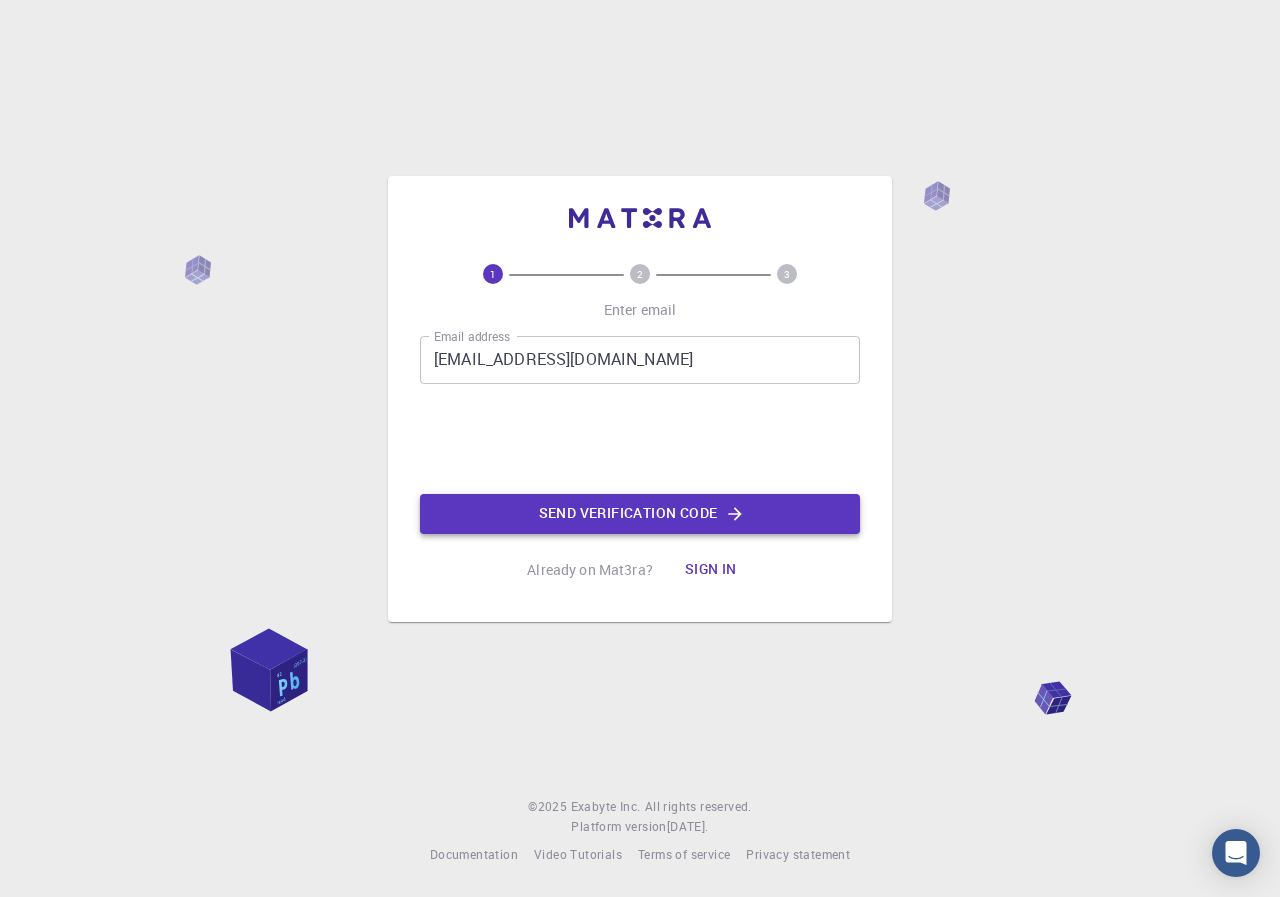 click on "Send verification code" 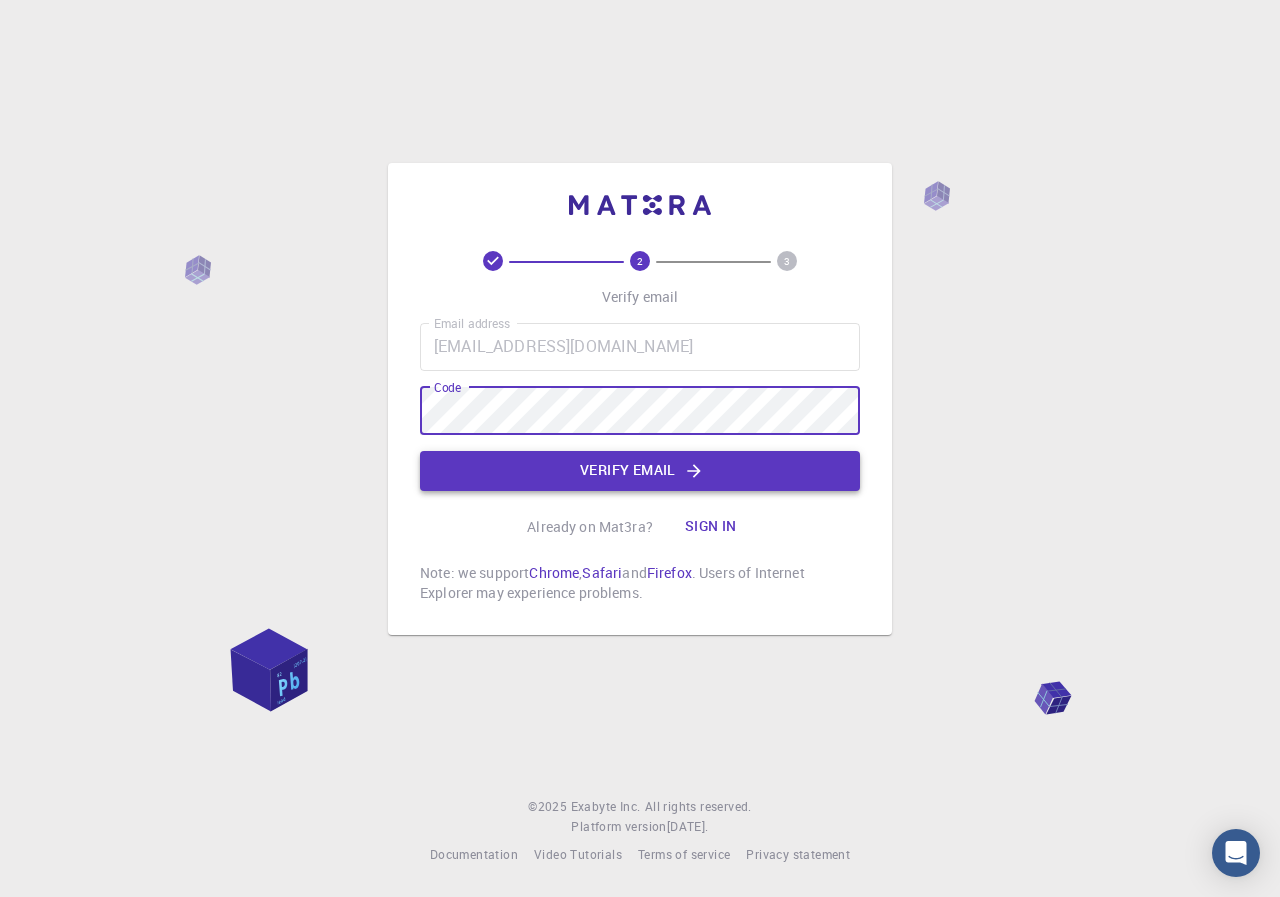 click on "Verify email" 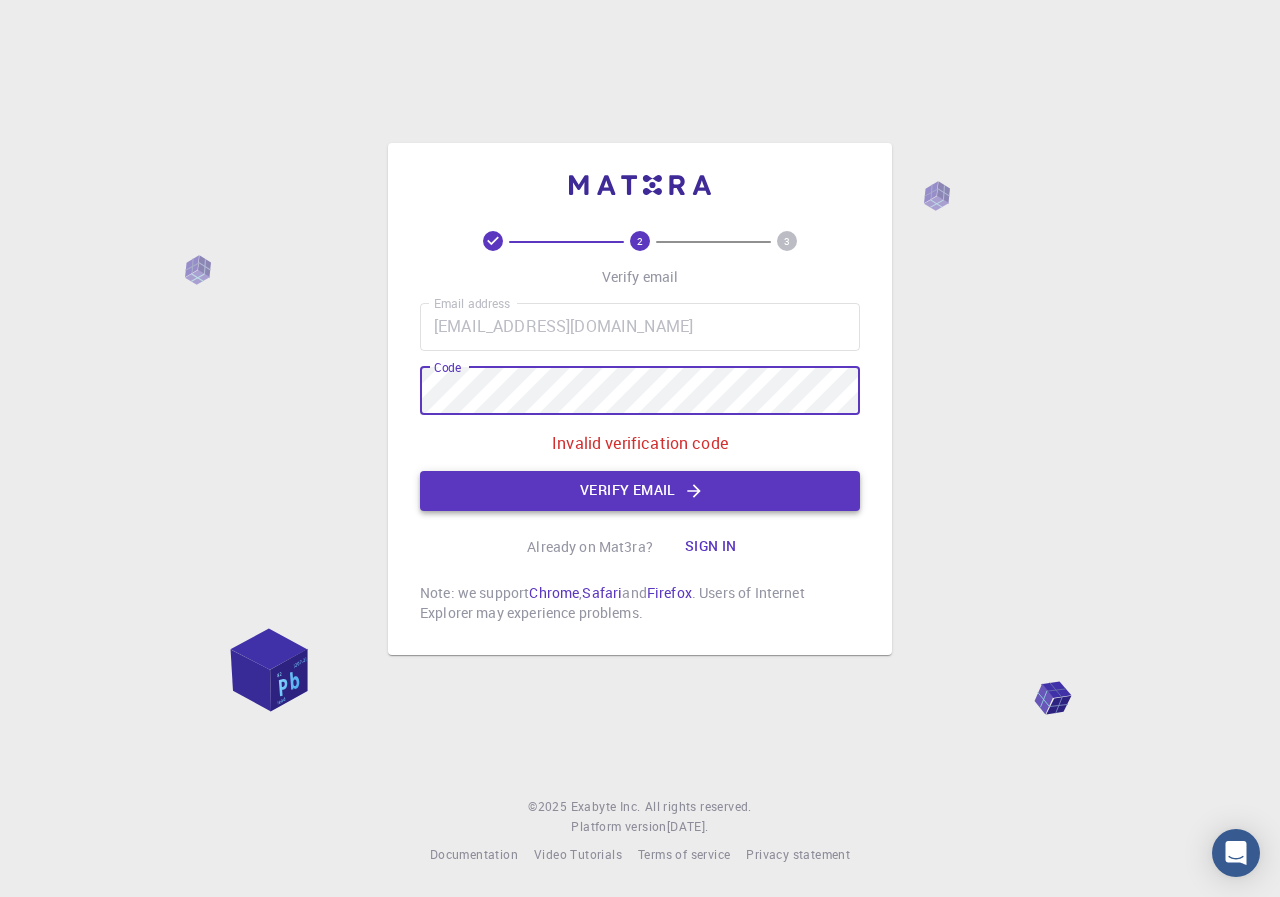 click on "Verify email" at bounding box center [640, 491] 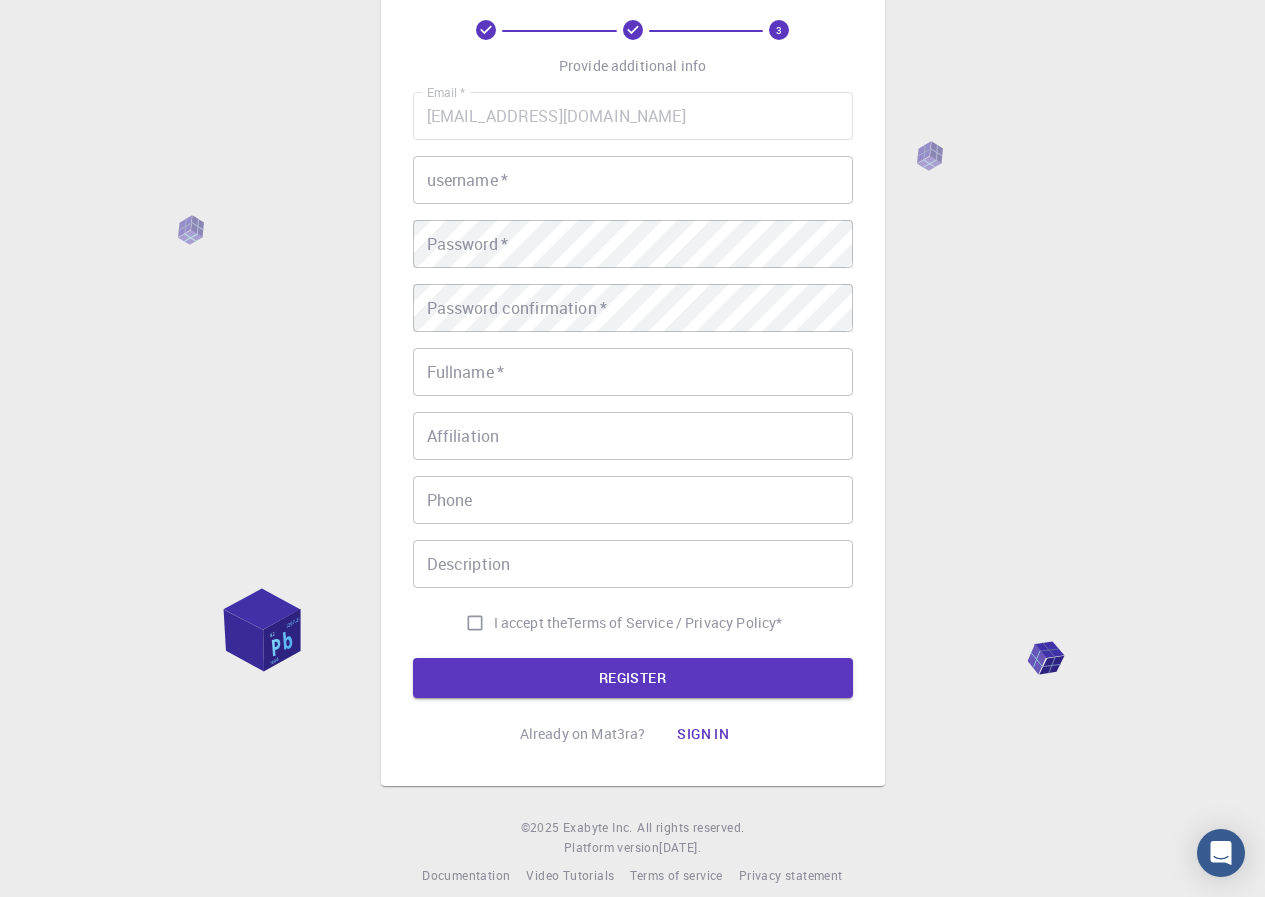 scroll, scrollTop: 0, scrollLeft: 0, axis: both 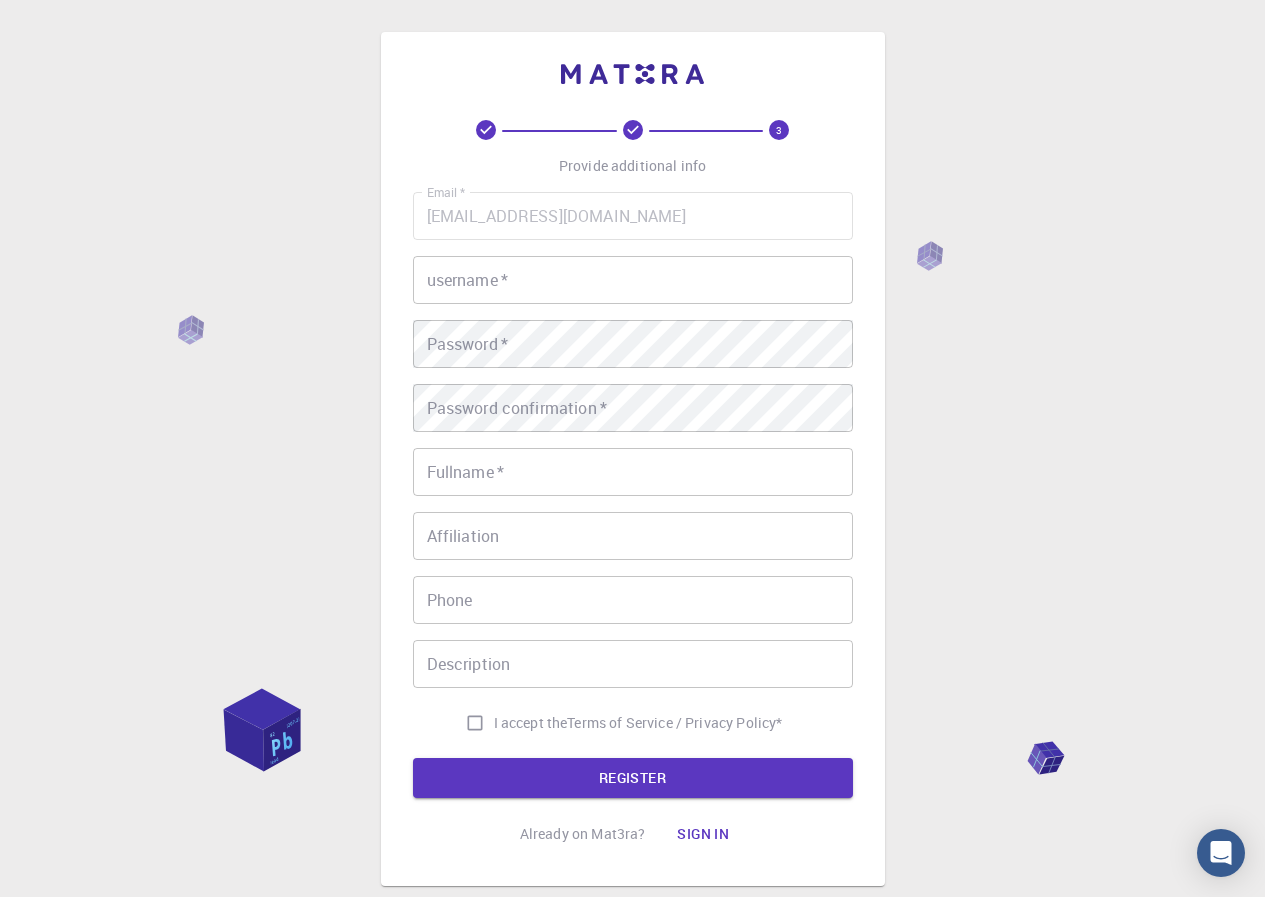 click on "username   *" at bounding box center [633, 280] 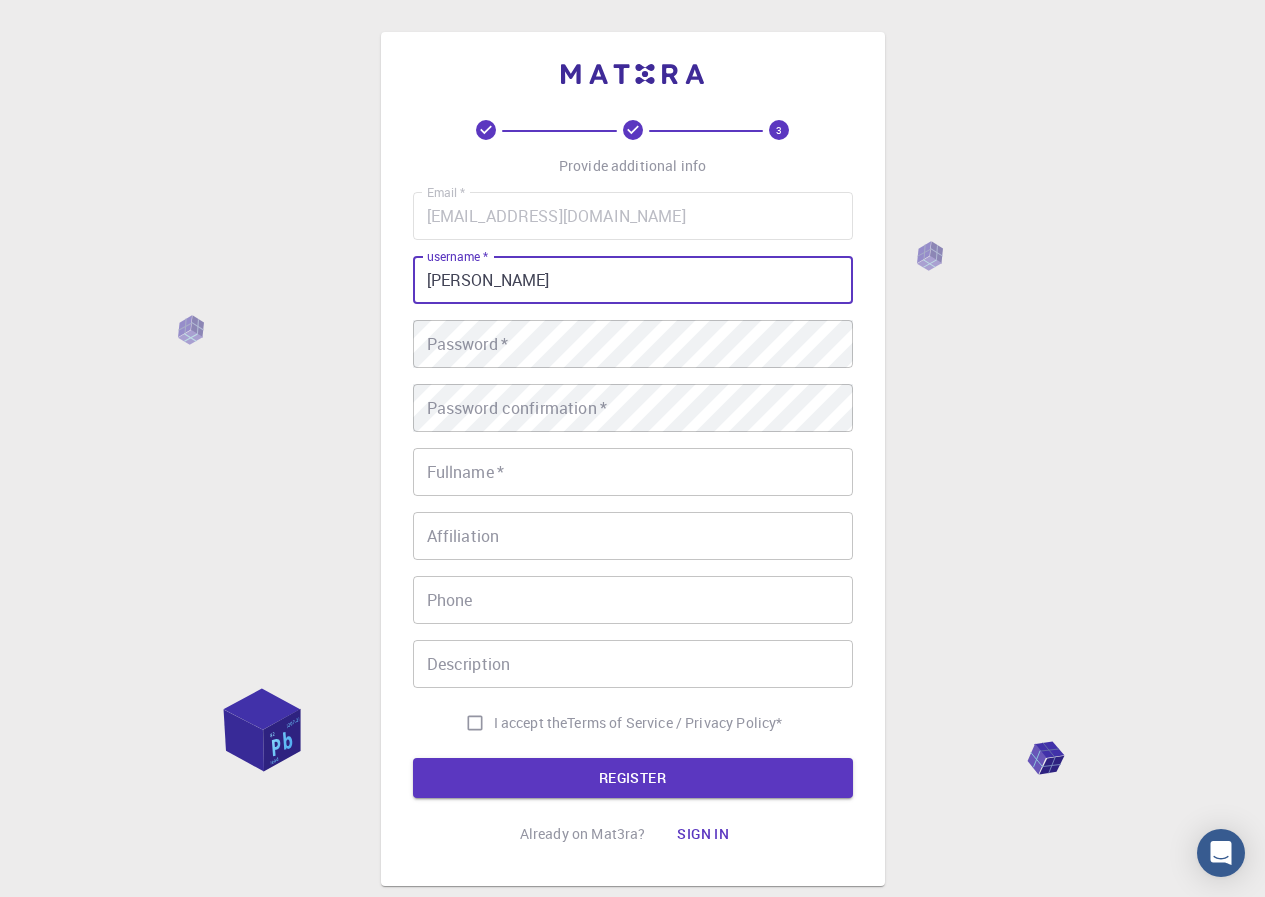 type on "Sanjeev" 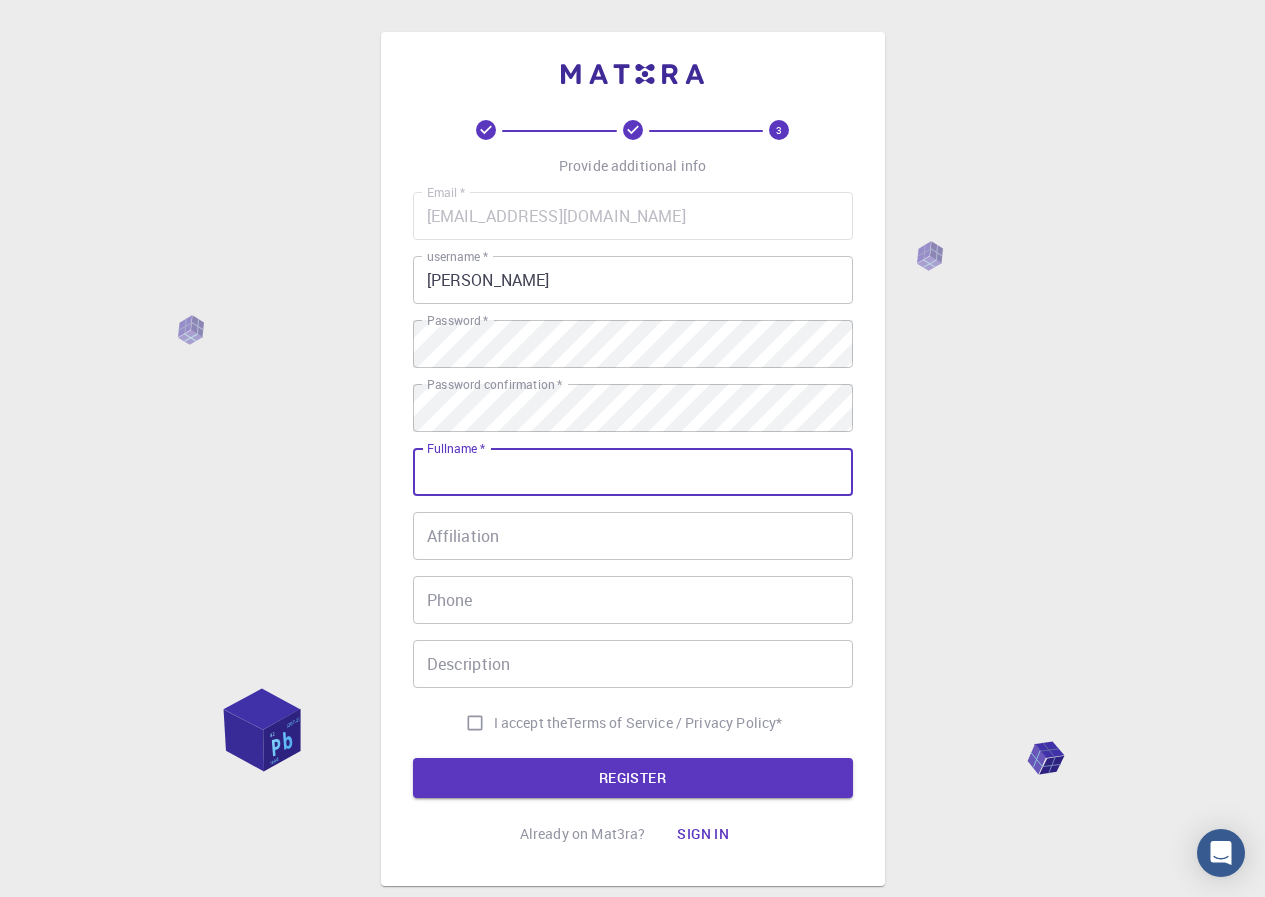 click on "Fullname   *" at bounding box center (633, 472) 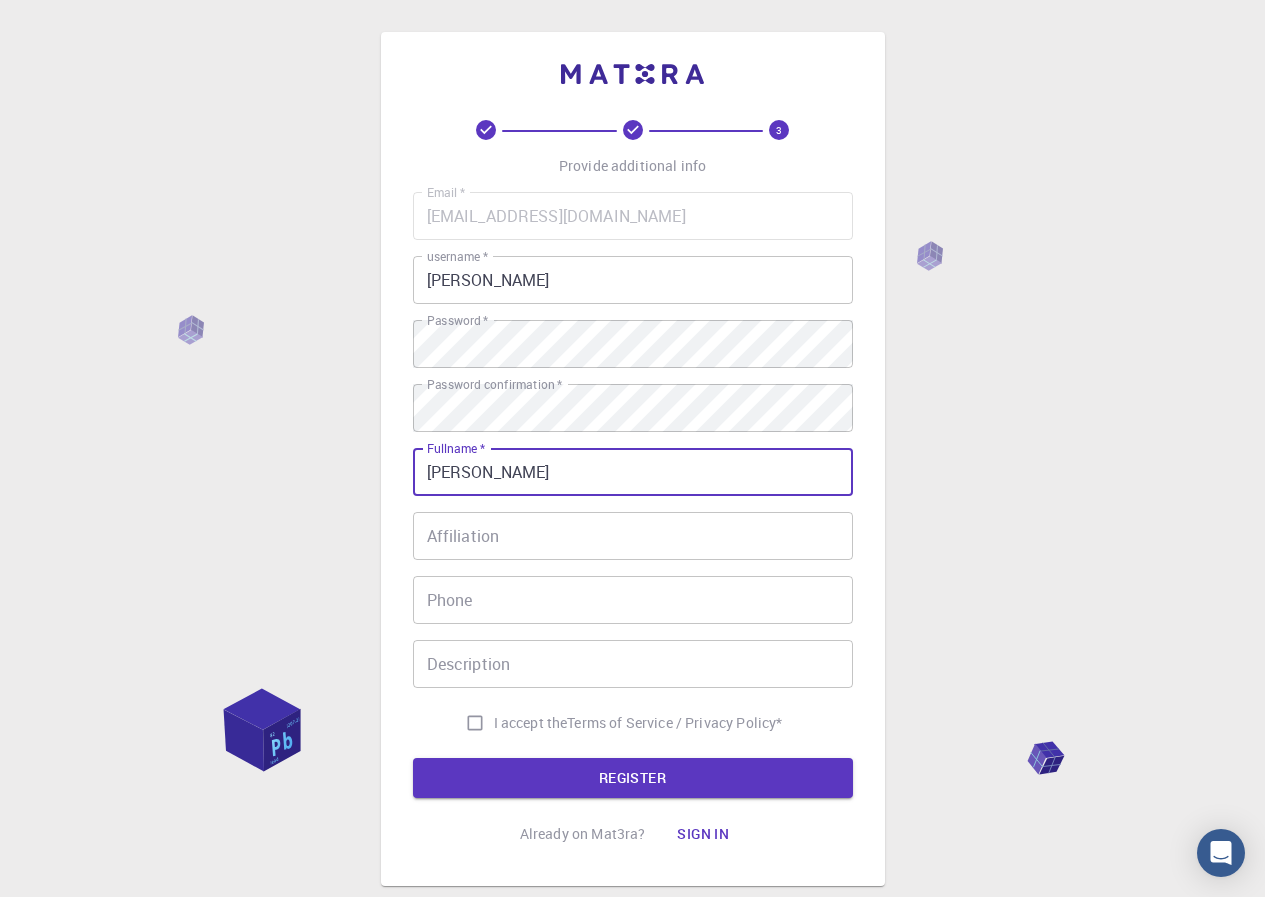 type on "Sanjeev Kumar" 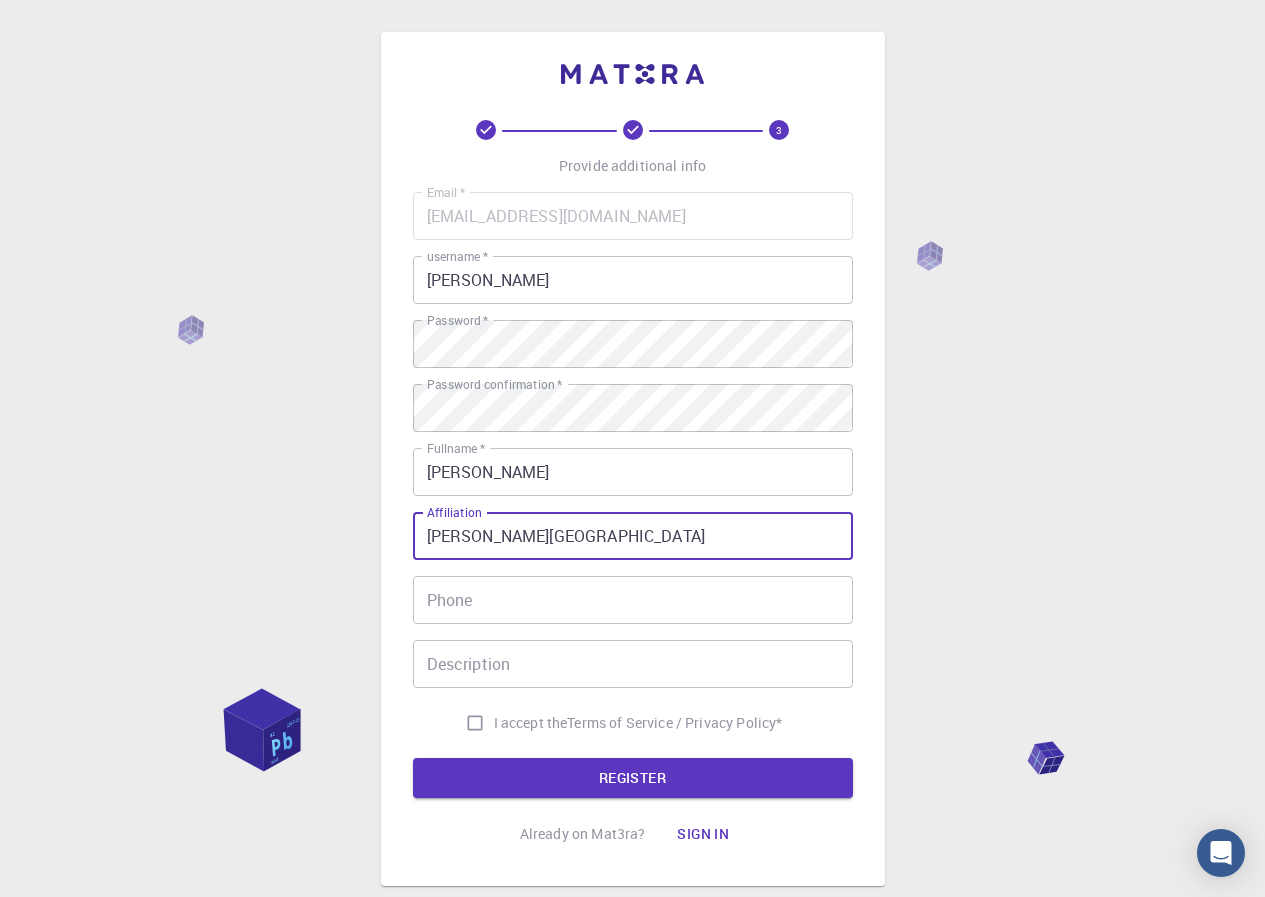 click on "Jawharlal Nehru University" at bounding box center (633, 536) 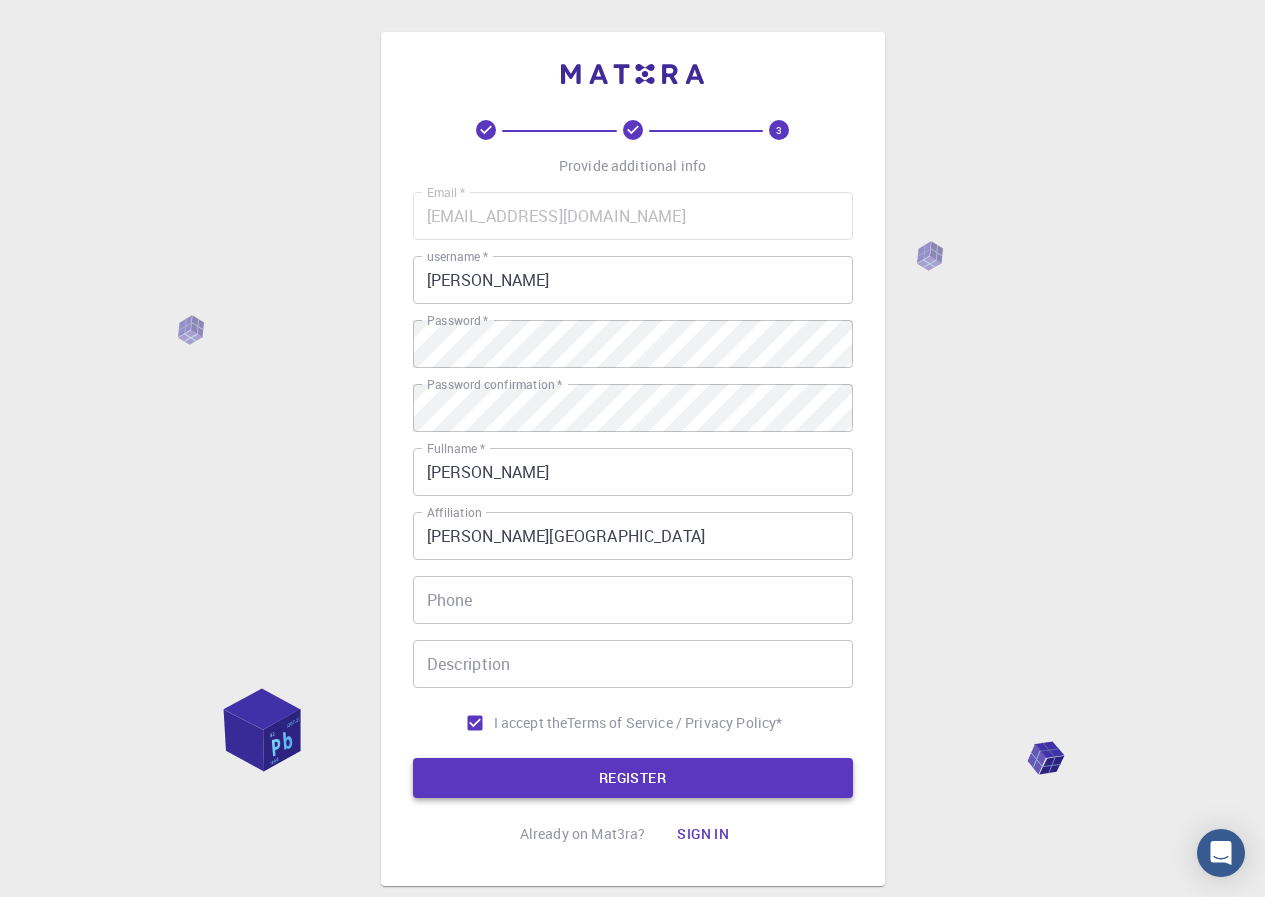 click on "REGISTER" at bounding box center (633, 778) 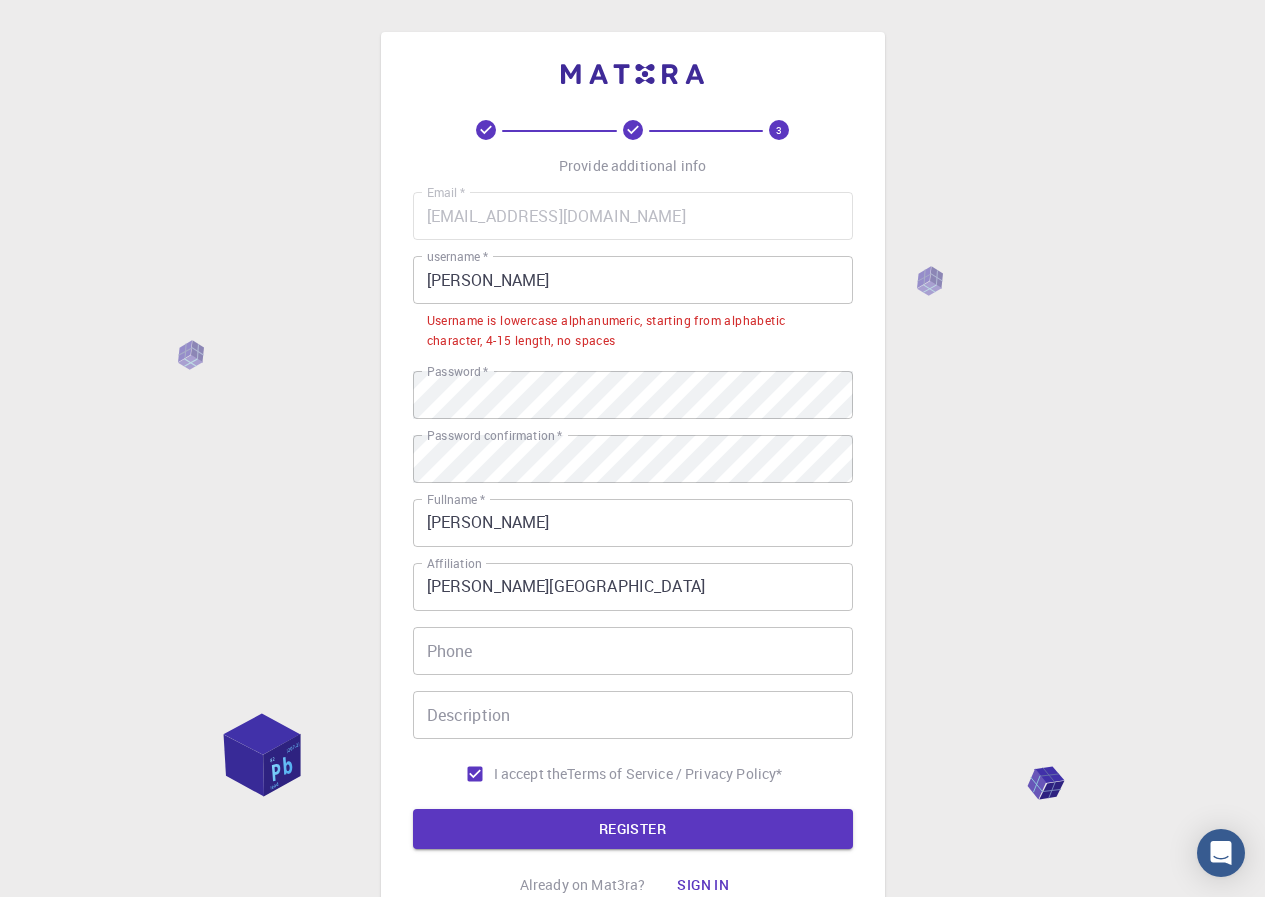 click on "Sanjeev" at bounding box center [633, 280] 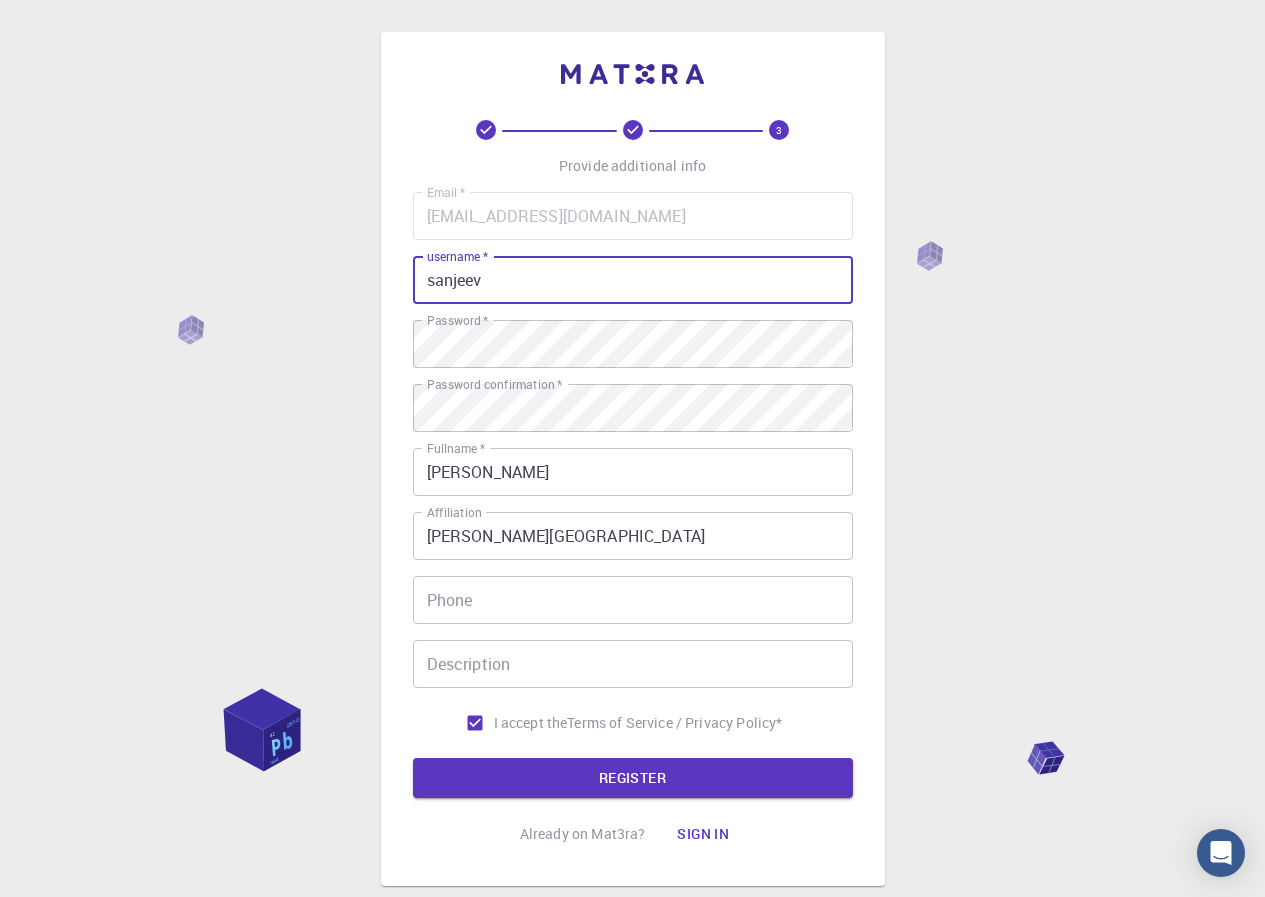 click on "sanjeev" at bounding box center (633, 280) 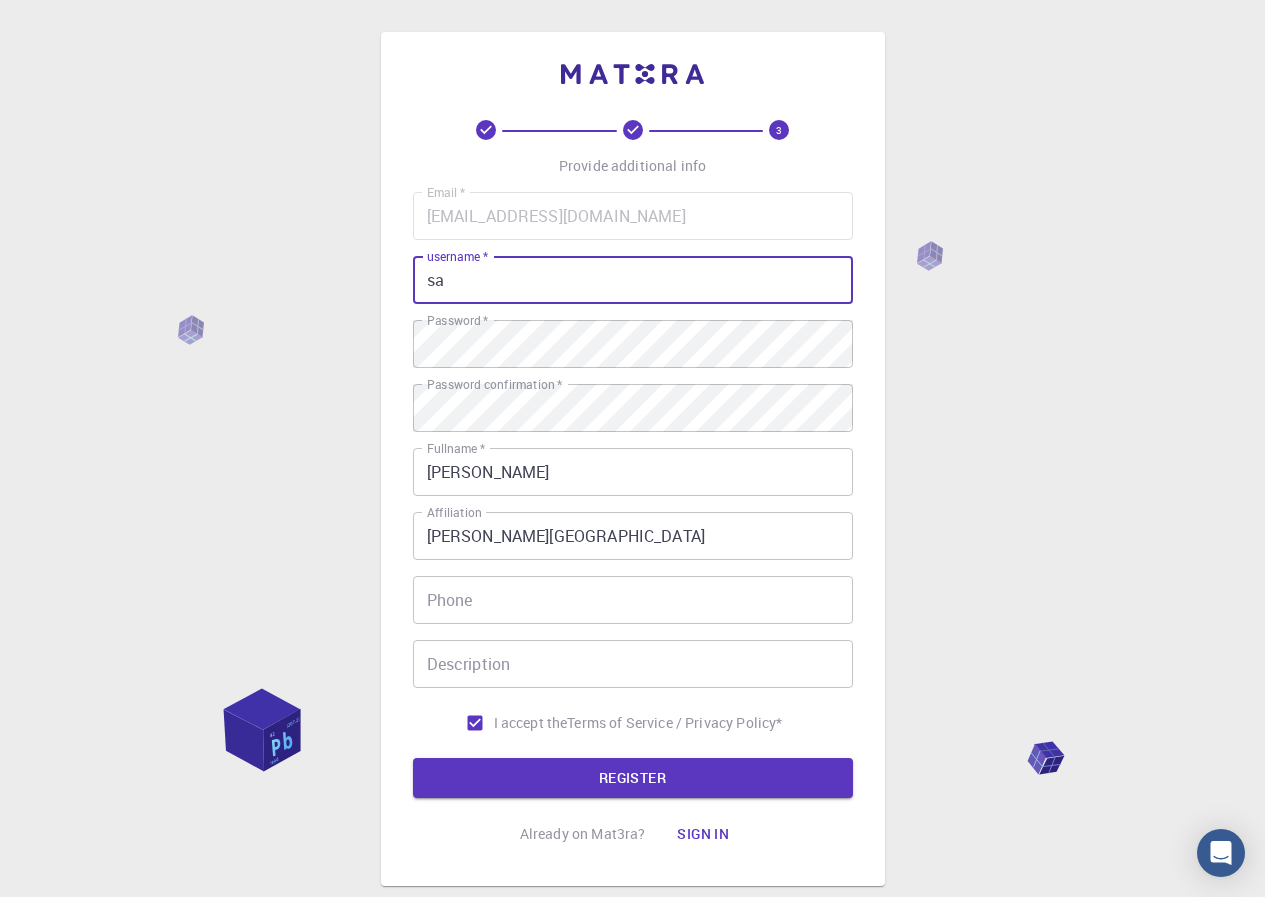 type on "s" 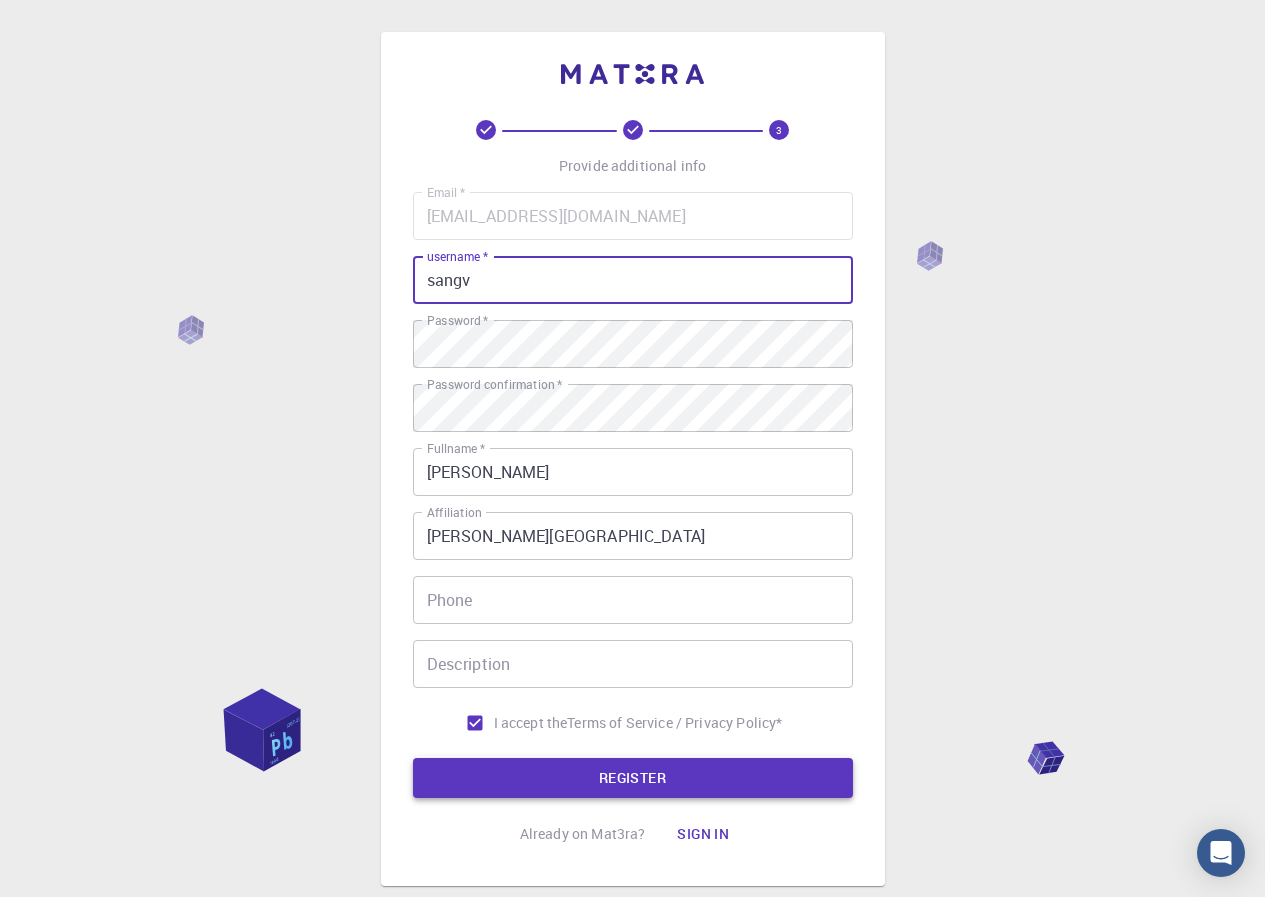 type on "sangv" 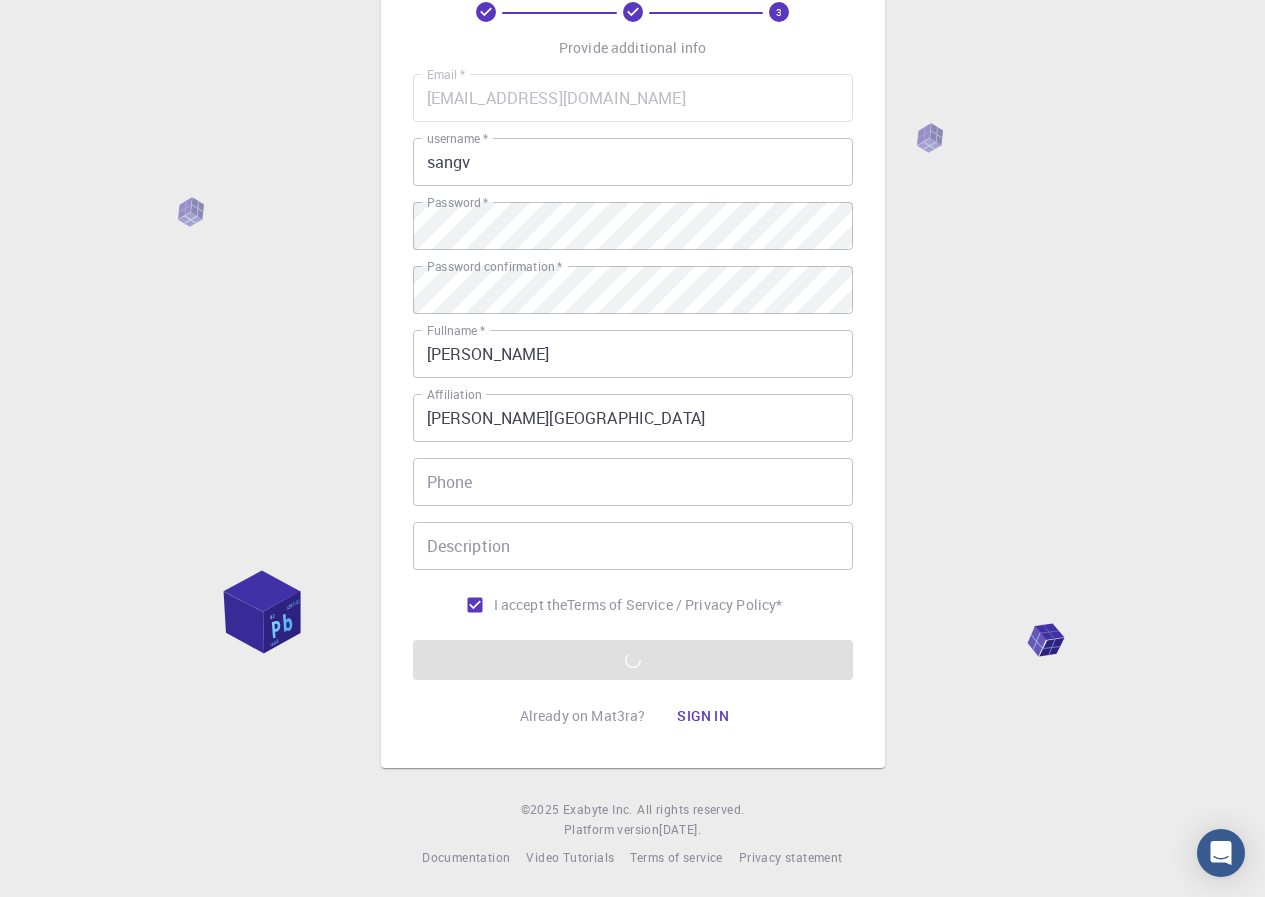 scroll, scrollTop: 121, scrollLeft: 0, axis: vertical 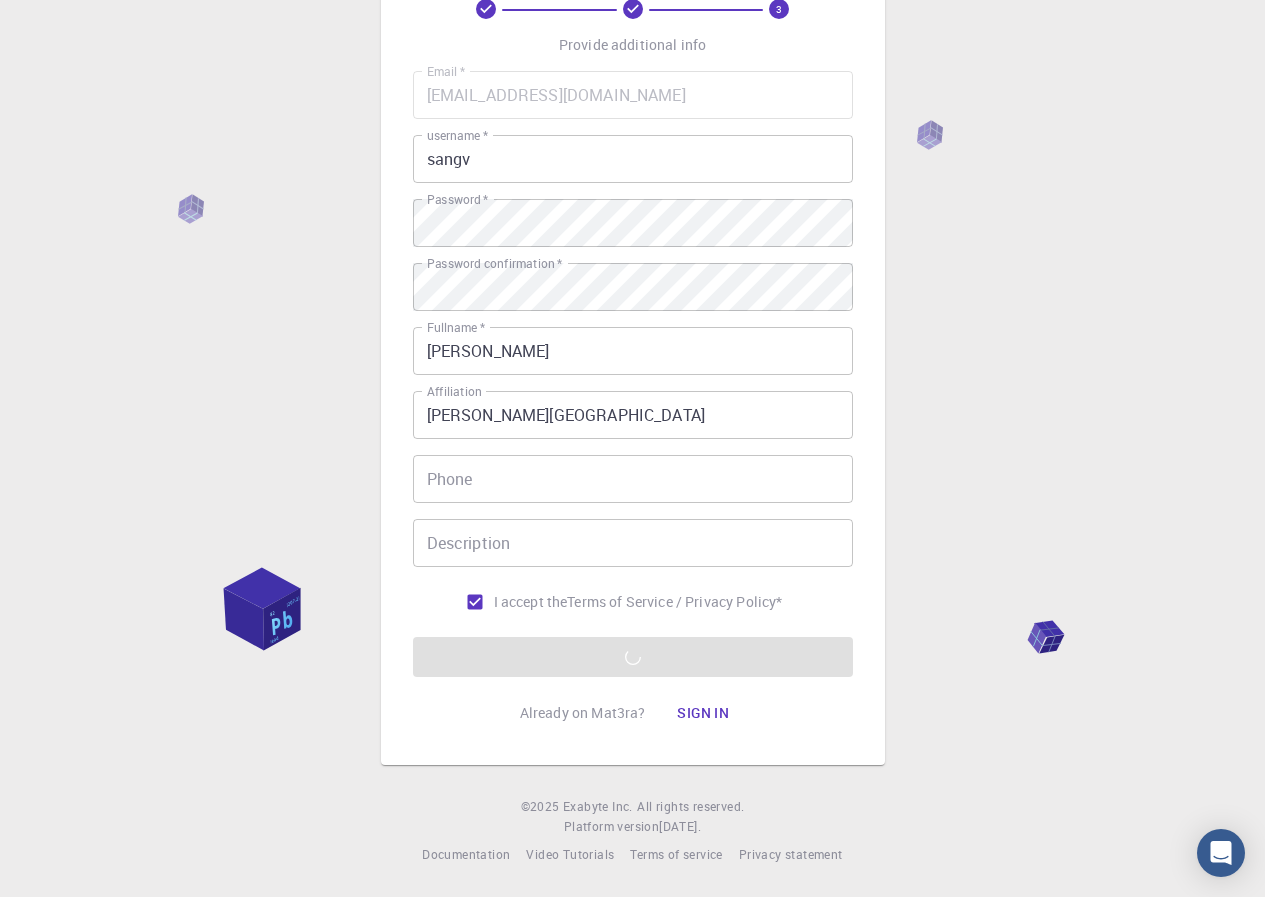 click on "Email   * skgargidu@gmail.com Email   * username   * sangv username   * Password   * Password   * Password confirmation   * Password confirmation   * Fullname   * Sanjeev Kumar Fullname   * Affiliation Jawaharlal Nehru University Affiliation Phone Phone Description Description I accept the  Terms of Service / Privacy Policy  * REGISTER" at bounding box center [633, 374] 